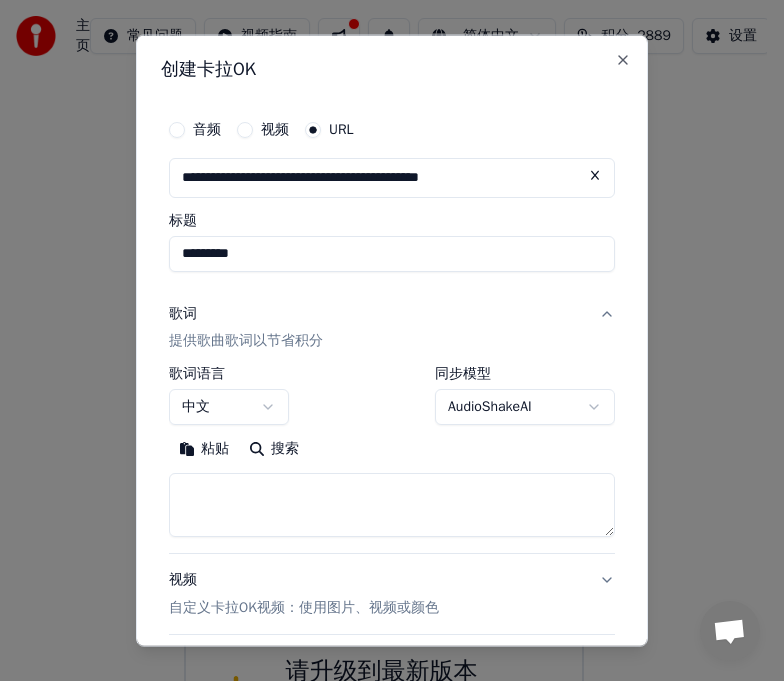 select on "**" 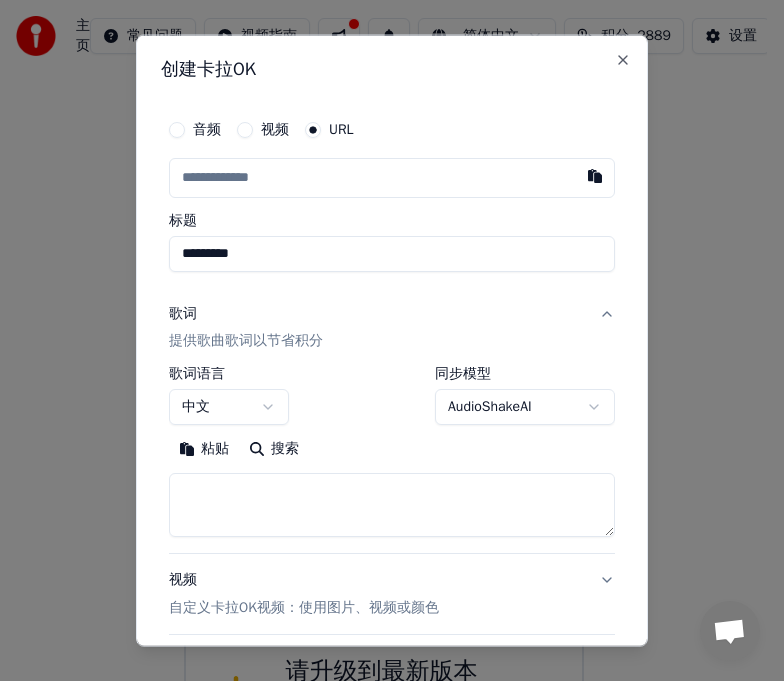 click on "**********" at bounding box center (392, 177) 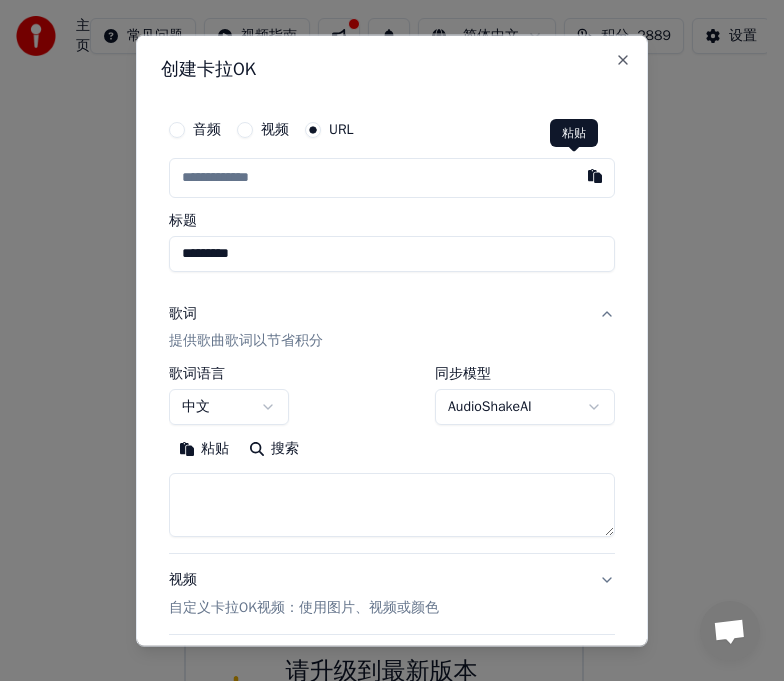 click at bounding box center (595, 175) 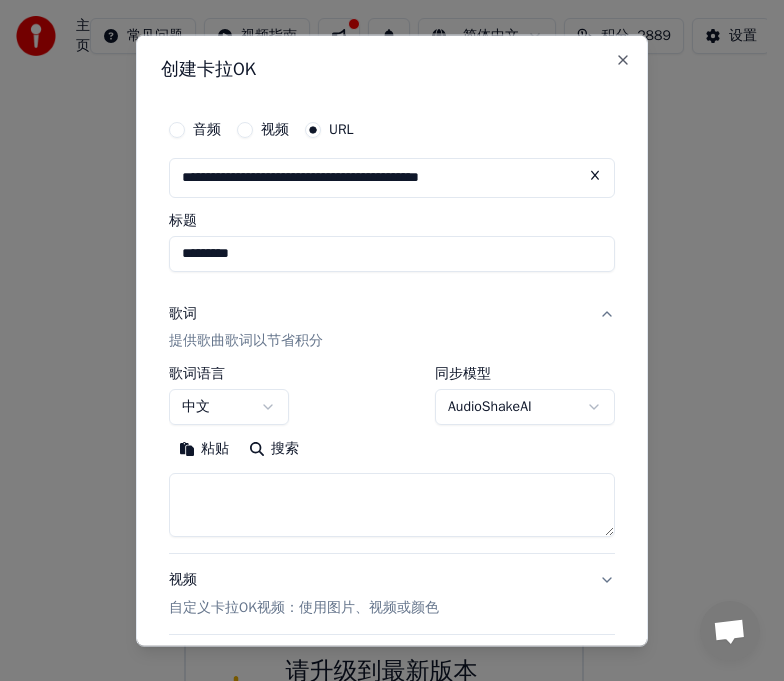click on "*********" at bounding box center (392, 253) 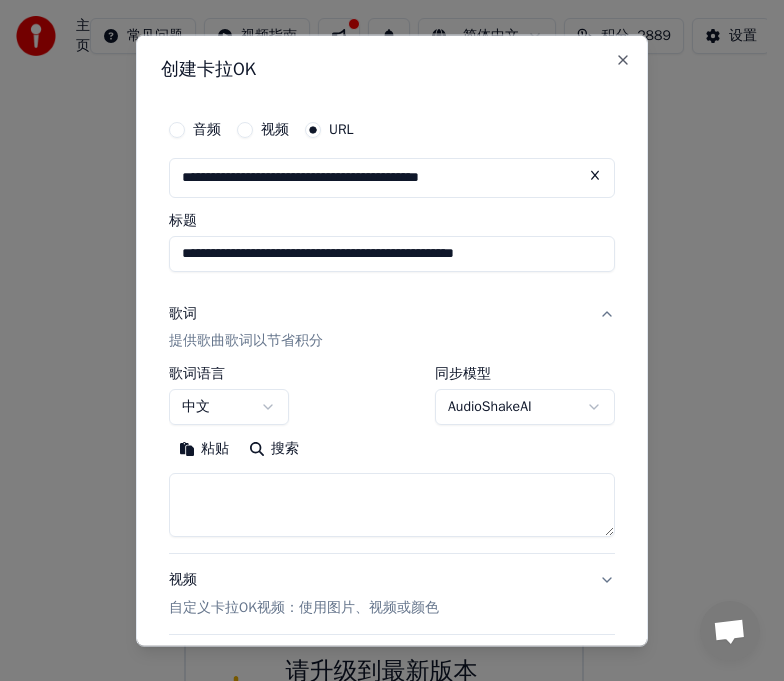 drag, startPoint x: 454, startPoint y: 254, endPoint x: 73, endPoint y: 287, distance: 382.42645 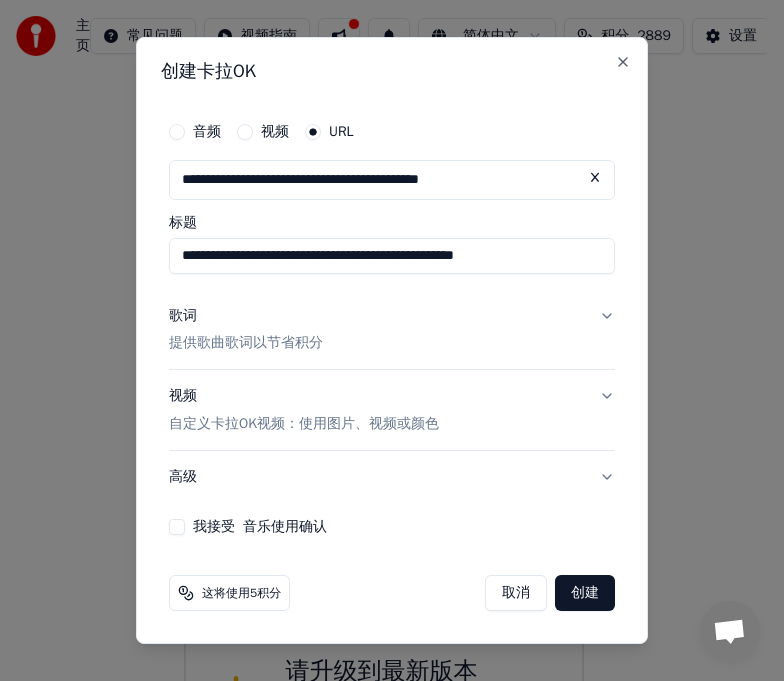 click on "歌词" at bounding box center [183, 316] 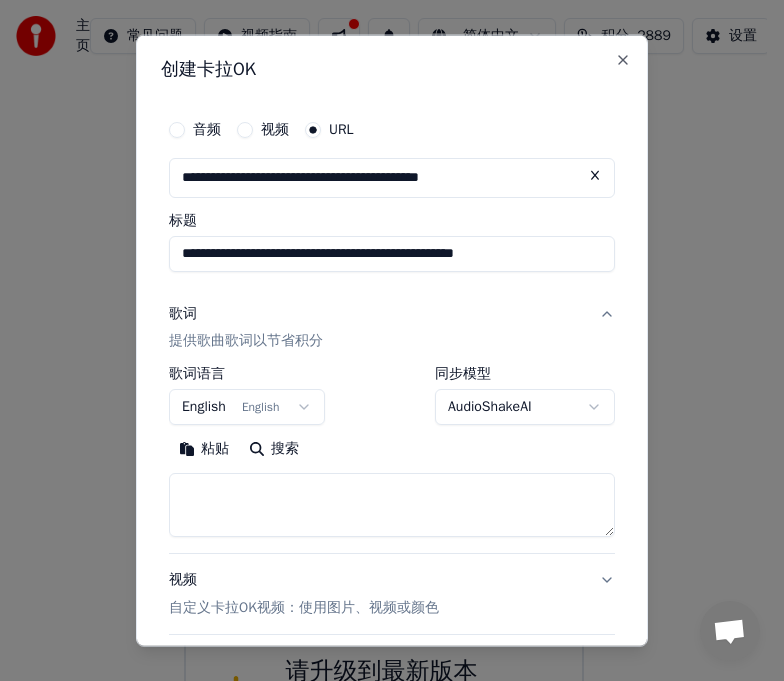 click on "English English" at bounding box center [247, 407] 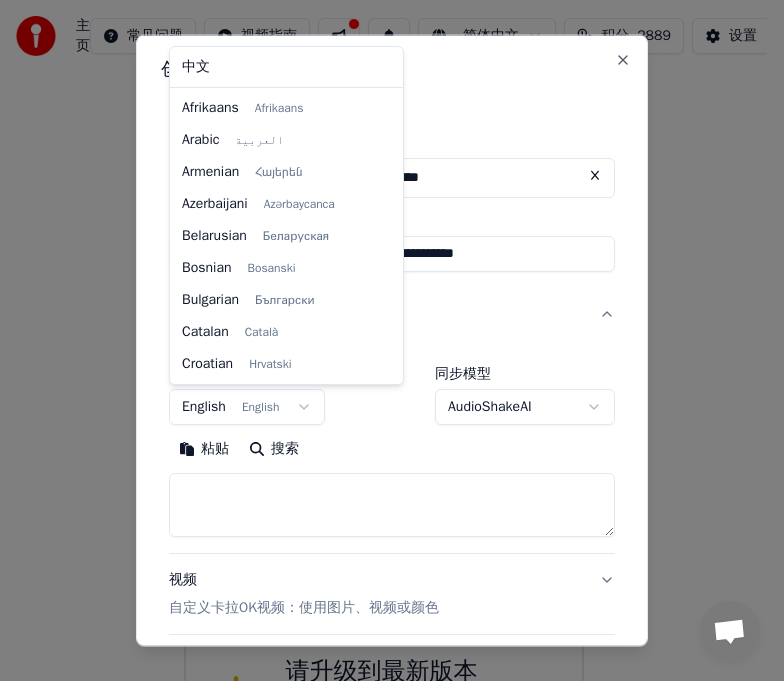 scroll, scrollTop: 128, scrollLeft: 0, axis: vertical 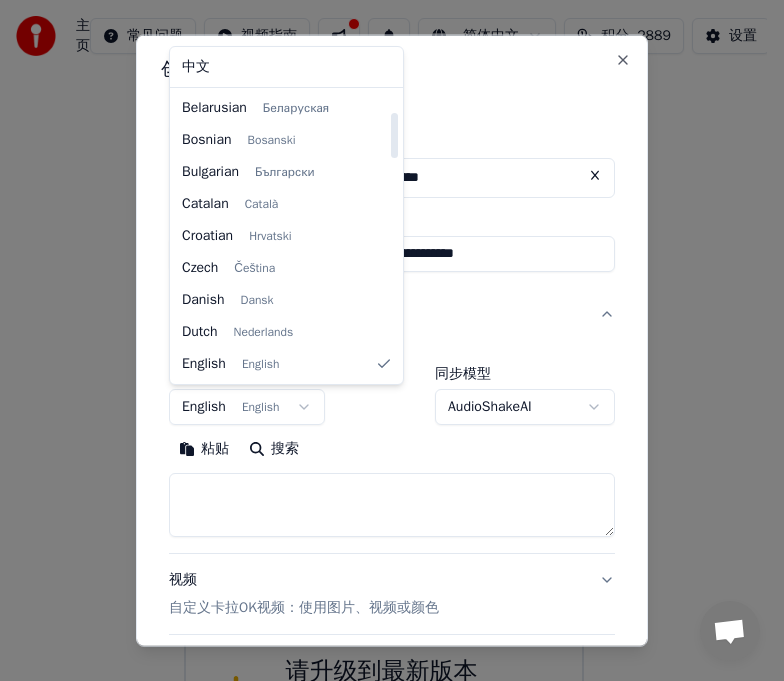 select on "**" 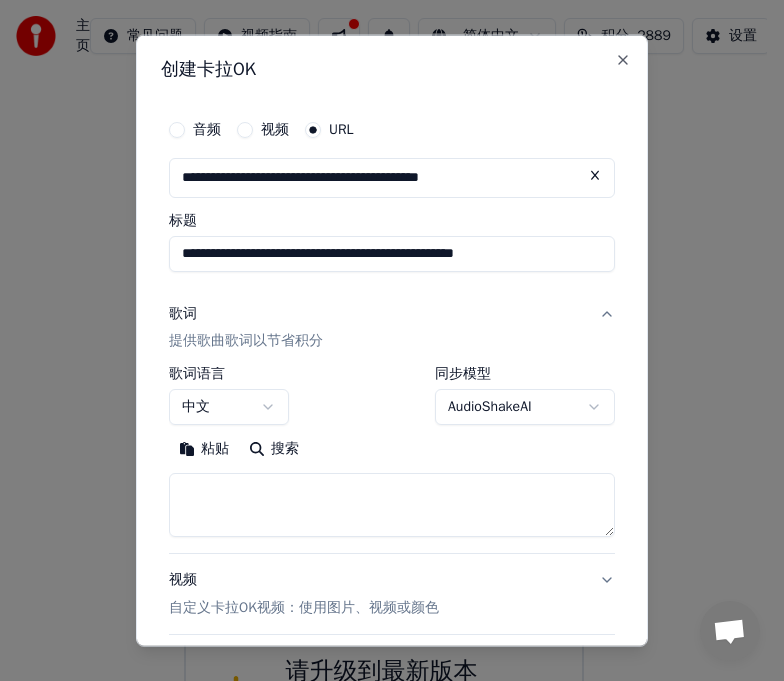 click at bounding box center (392, 505) 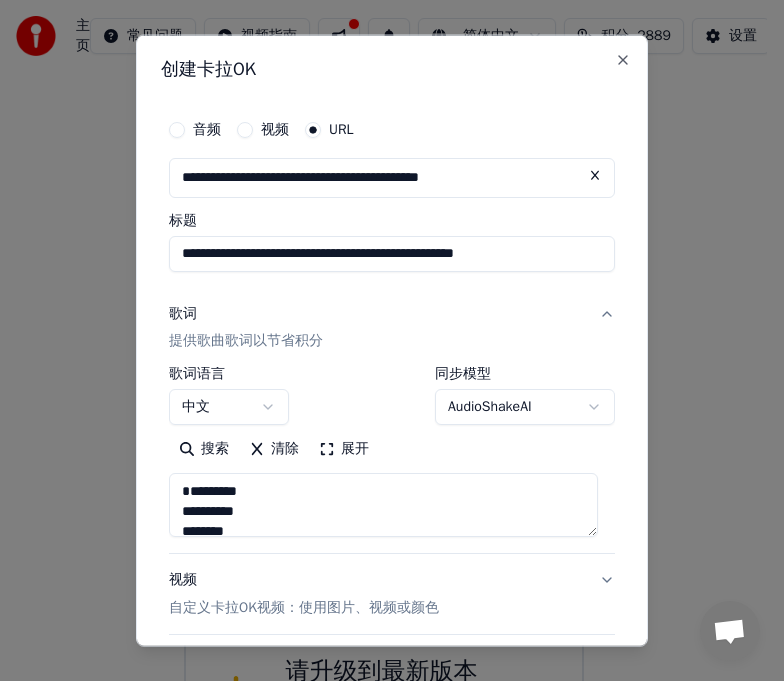 click on "**********" at bounding box center (383, 505) 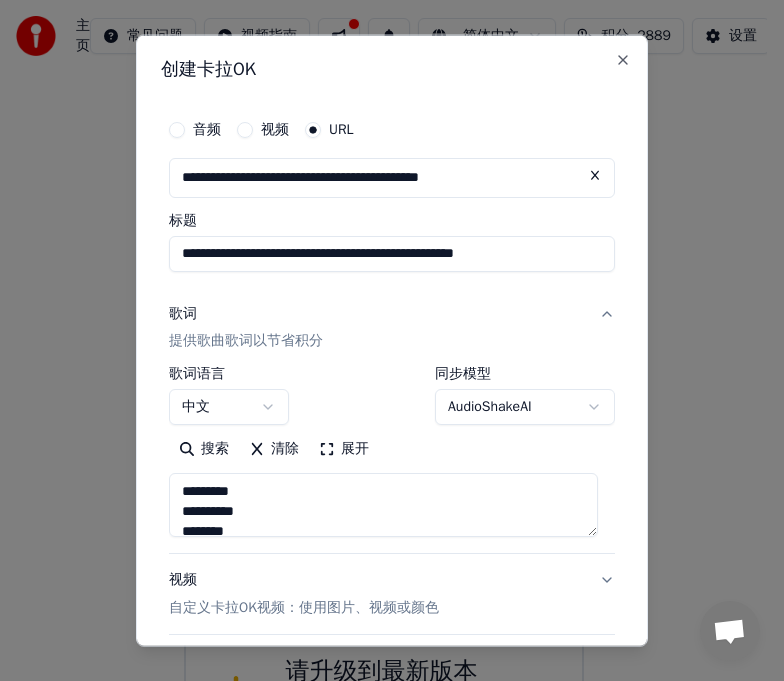 type on "**********" 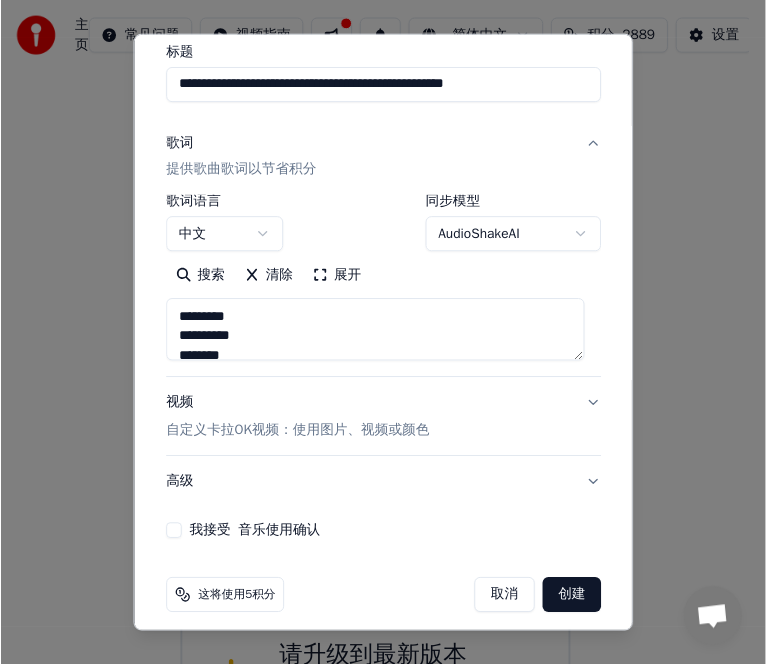 scroll, scrollTop: 181, scrollLeft: 0, axis: vertical 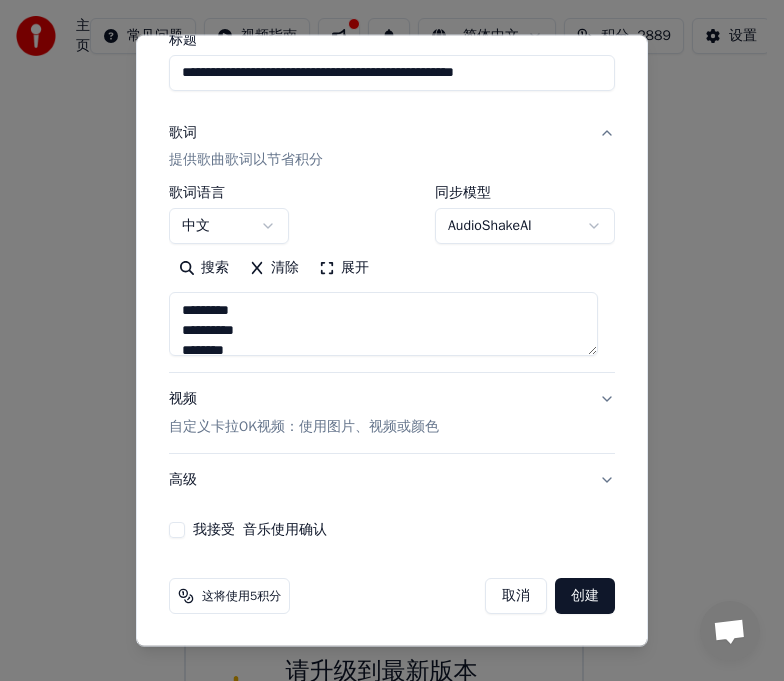 click on "我接受   音乐使用确认" at bounding box center (177, 530) 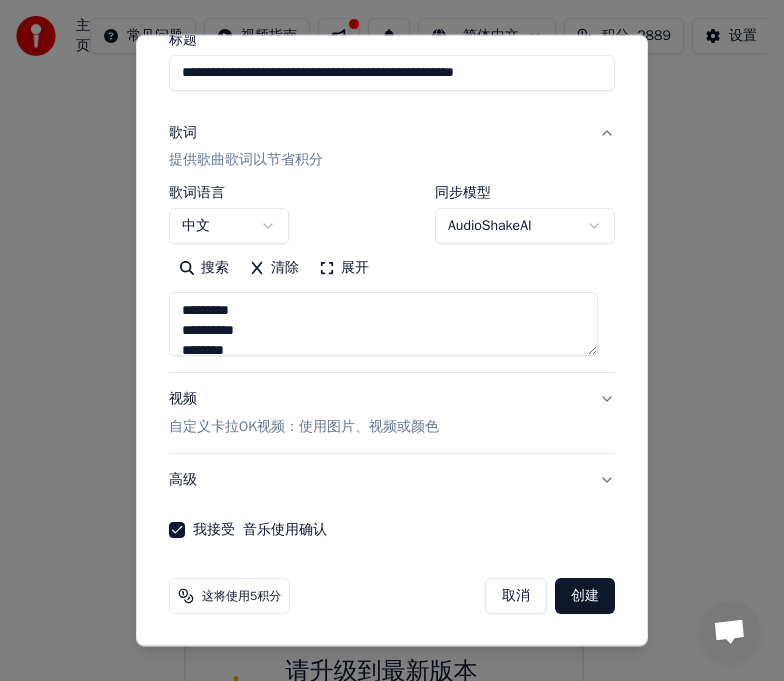 click on "创建" at bounding box center [585, 596] 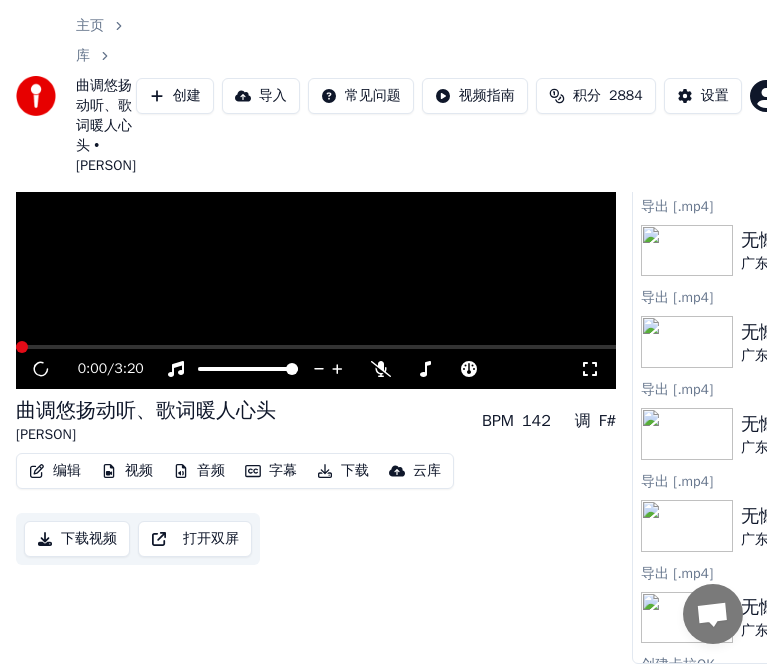 scroll, scrollTop: 255, scrollLeft: 0, axis: vertical 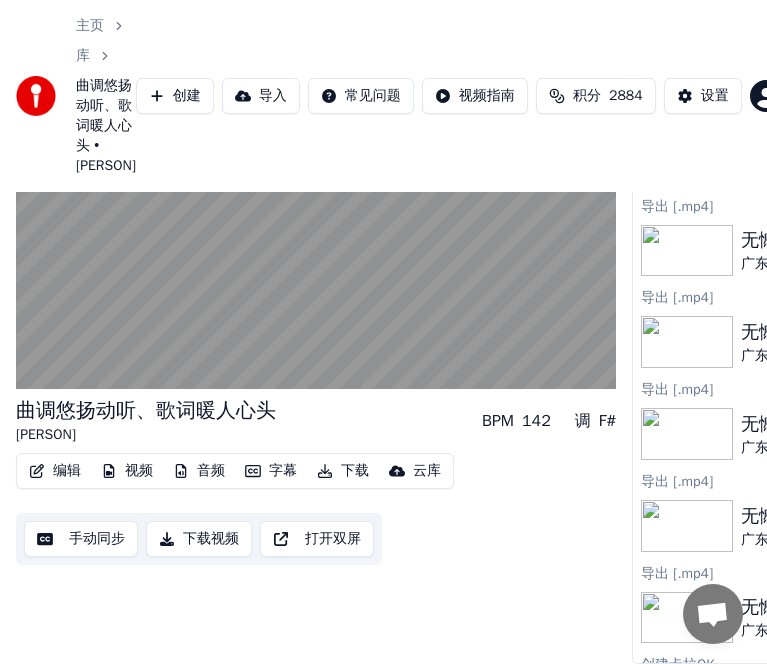 drag, startPoint x: 319, startPoint y: 642, endPoint x: 316, endPoint y: 623, distance: 19.235384 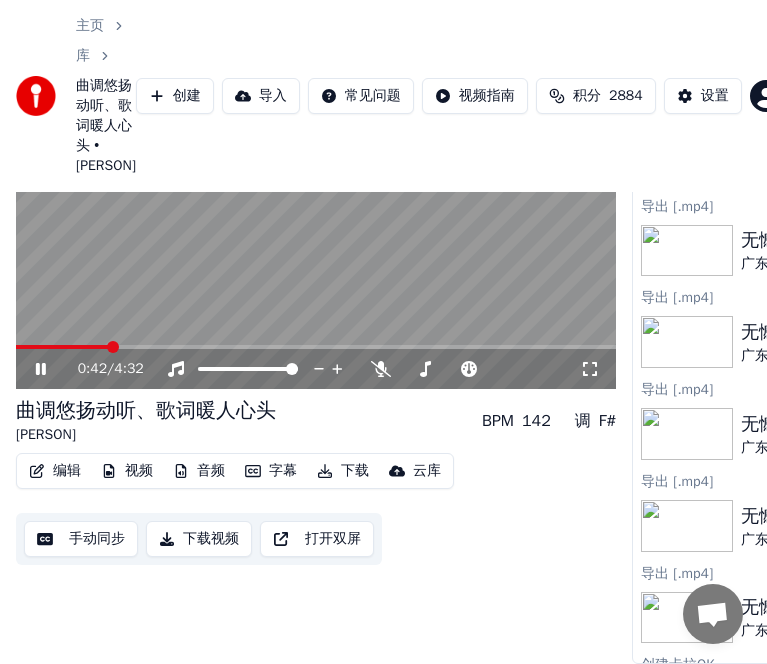 scroll, scrollTop: 255, scrollLeft: 0, axis: vertical 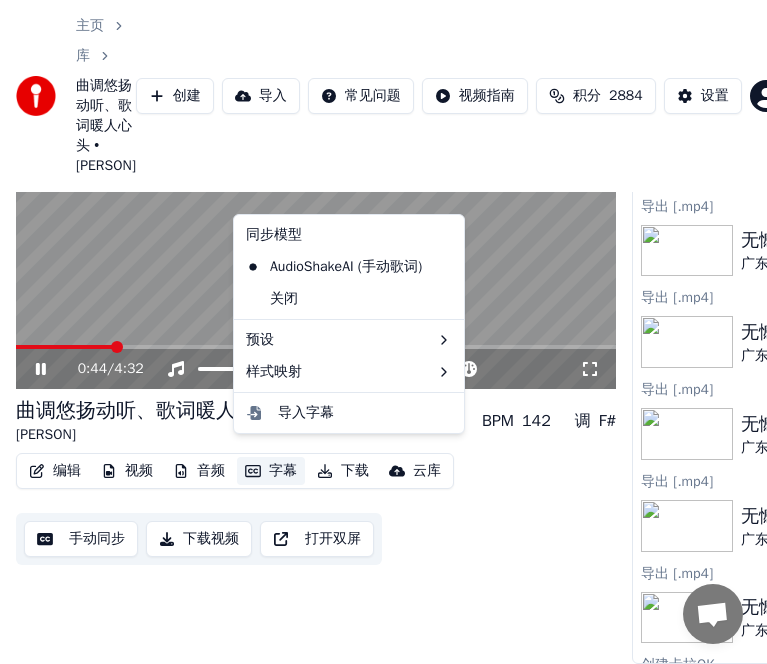 click on "字幕" at bounding box center [271, 471] 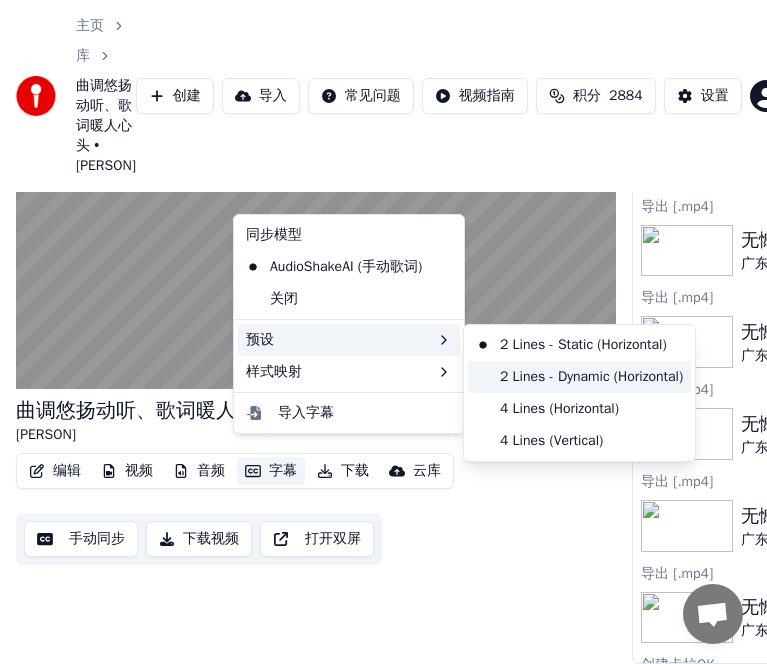 click on "2 Lines - Dynamic (Horizontal)" at bounding box center (579, 377) 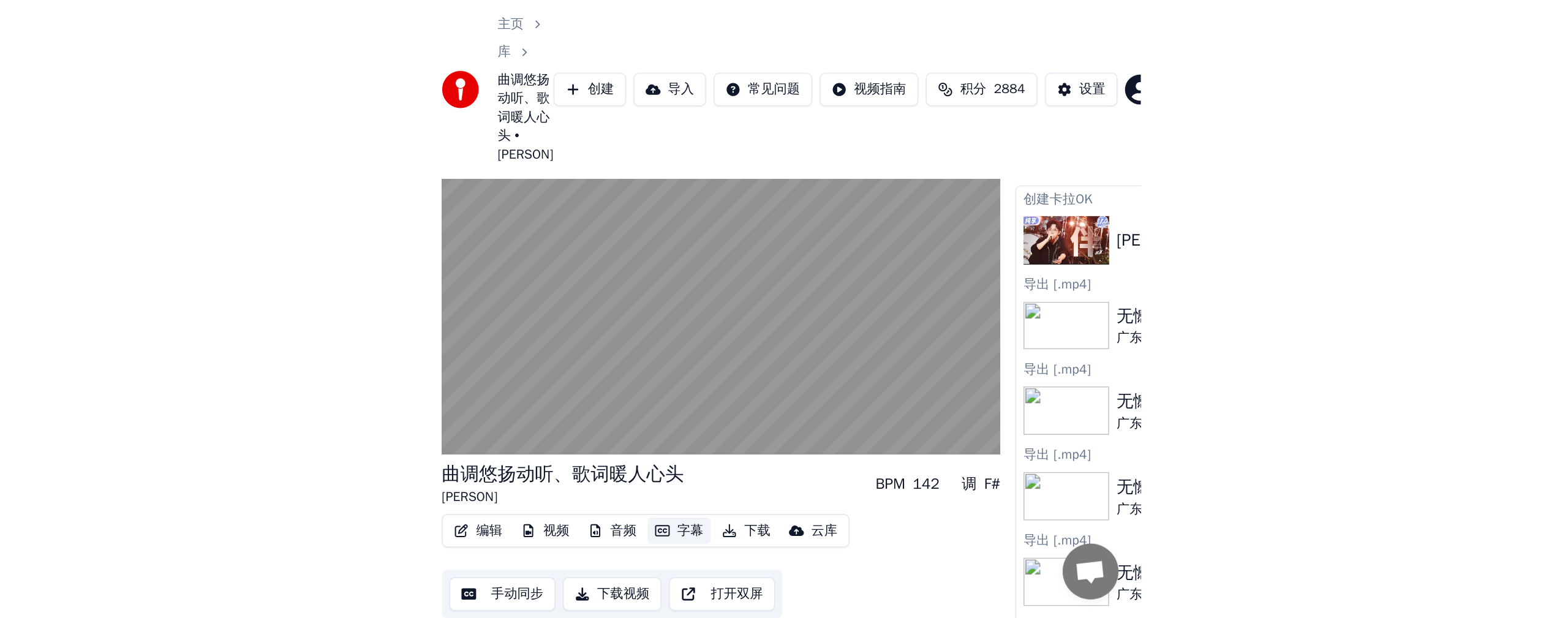 scroll, scrollTop: 0, scrollLeft: 0, axis: both 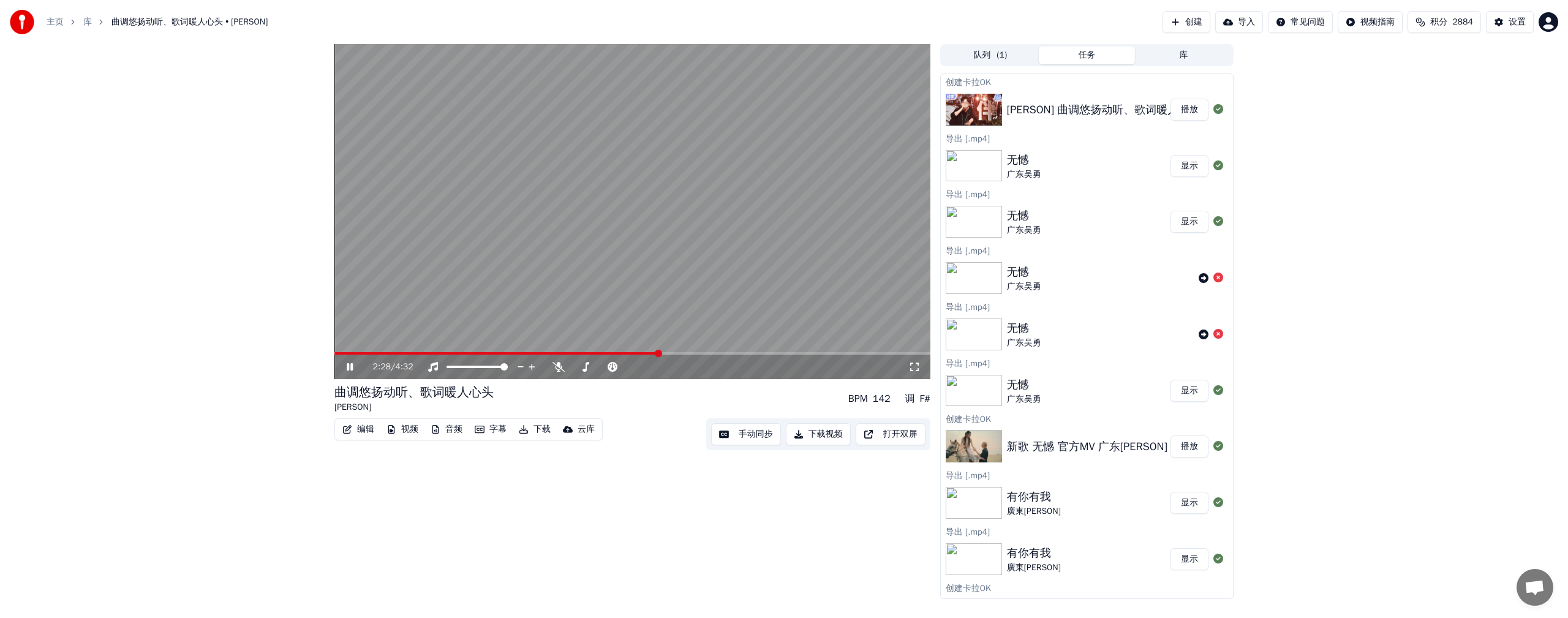 click on "设置" at bounding box center (1517, 22) 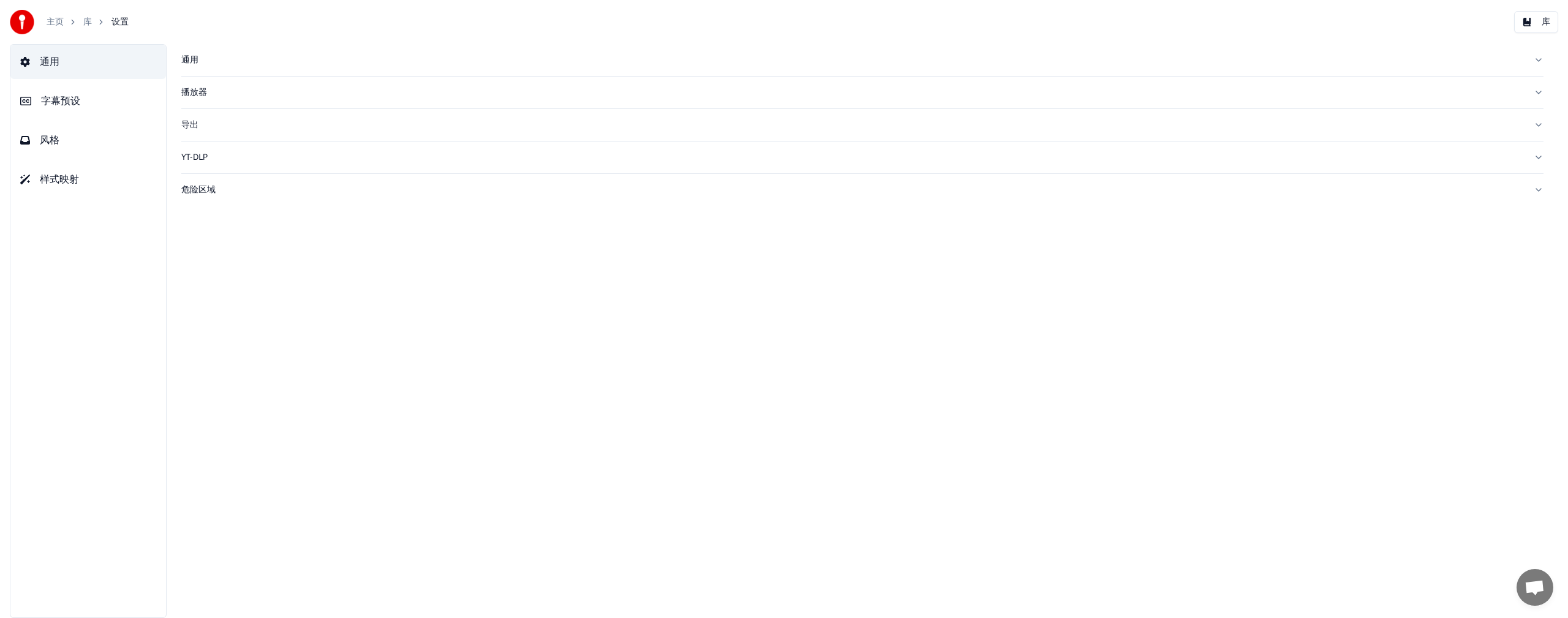click on "风格" at bounding box center [50, 140] 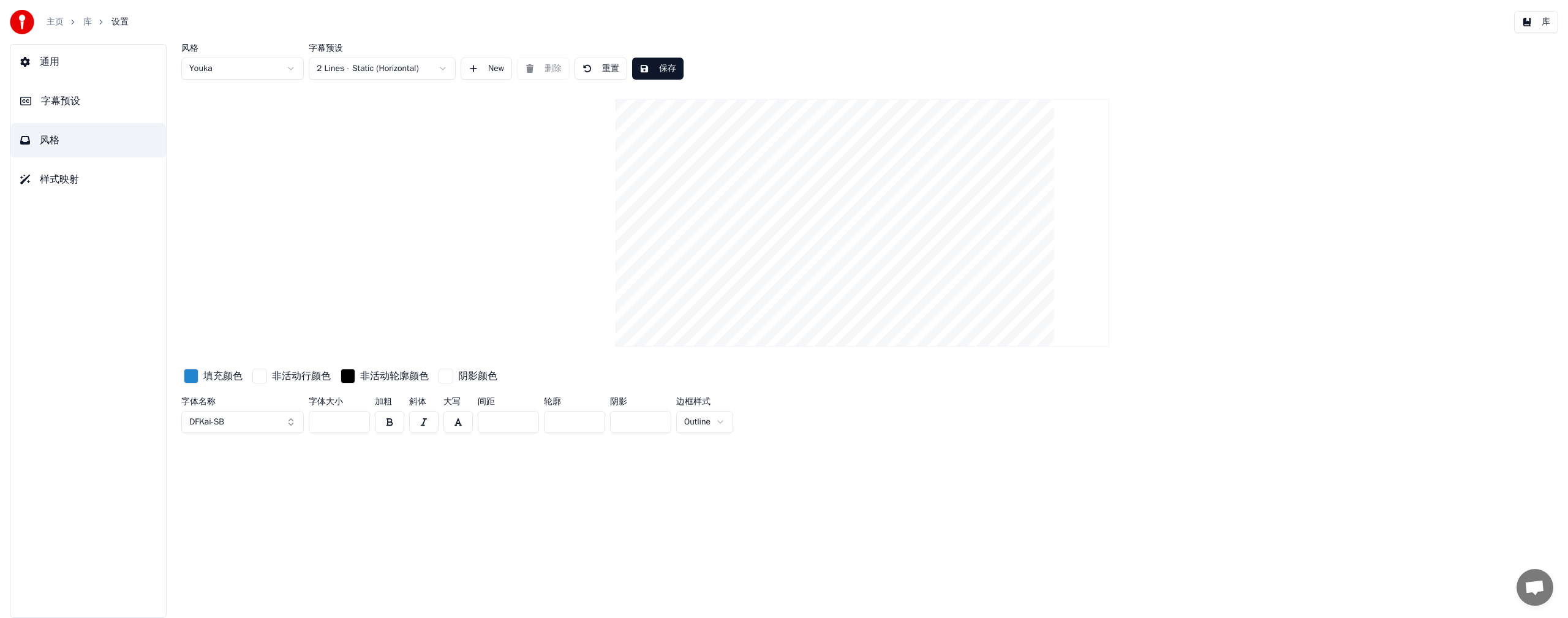 drag, startPoint x: 322, startPoint y: 418, endPoint x: 333, endPoint y: 419, distance: 11.045361 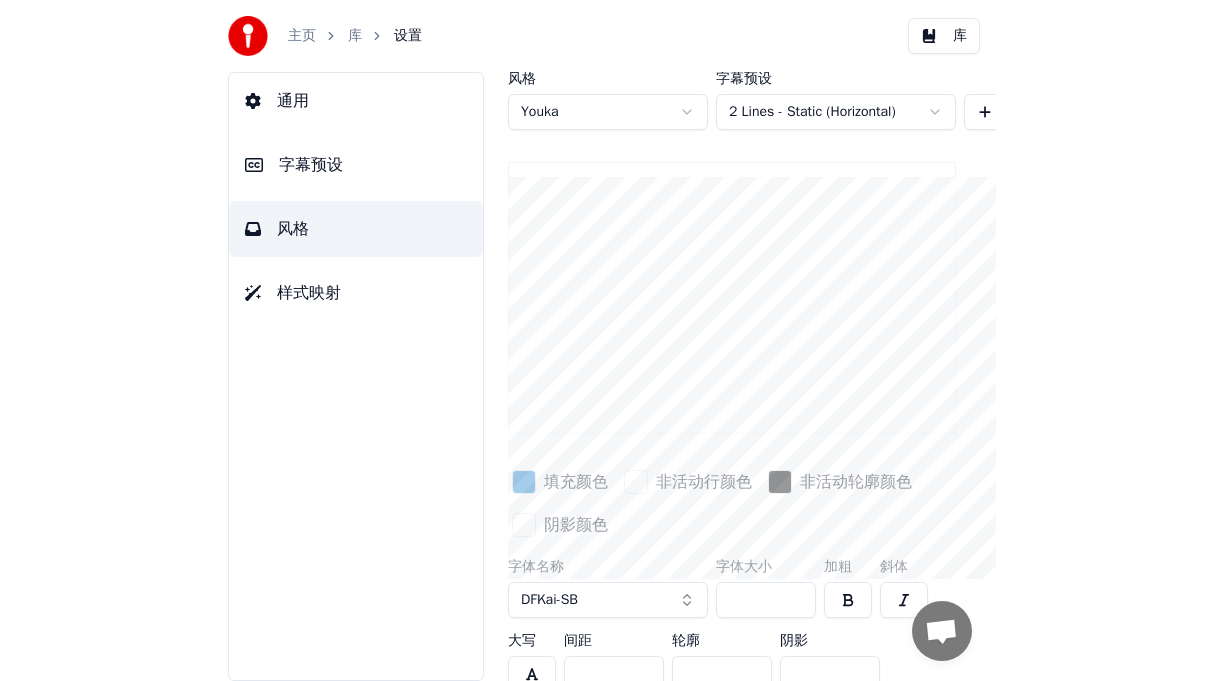 scroll, scrollTop: 615, scrollLeft: 0, axis: vertical 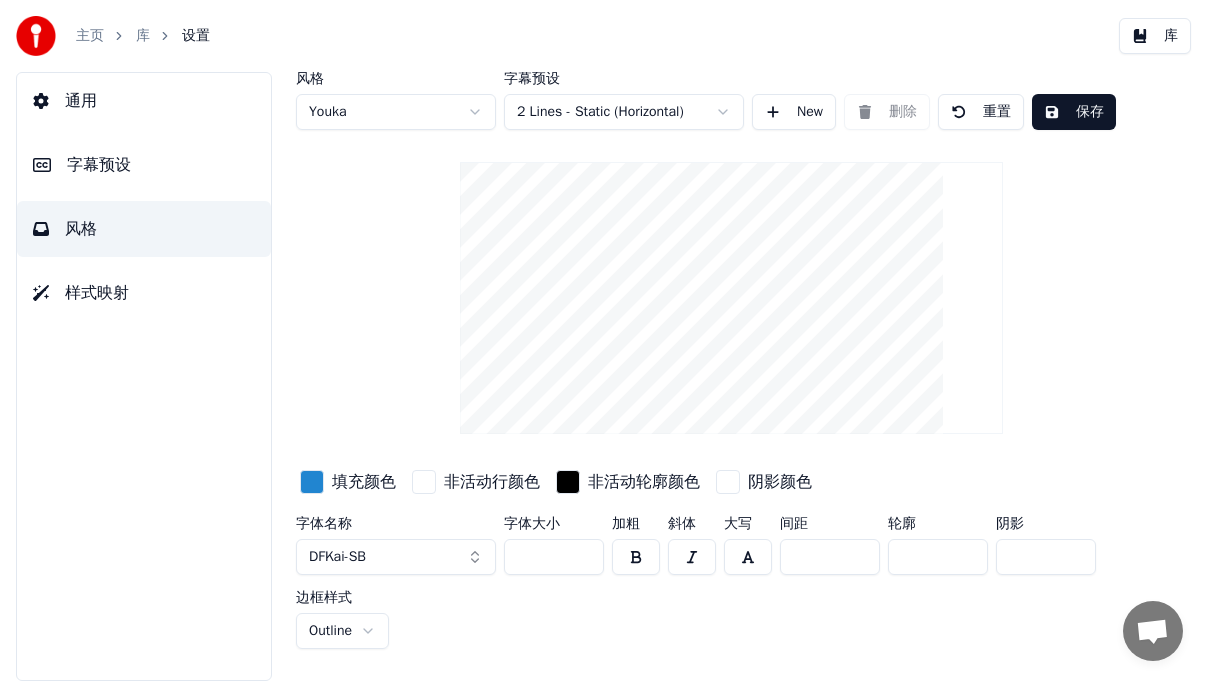 click on "保存" at bounding box center [1074, 112] 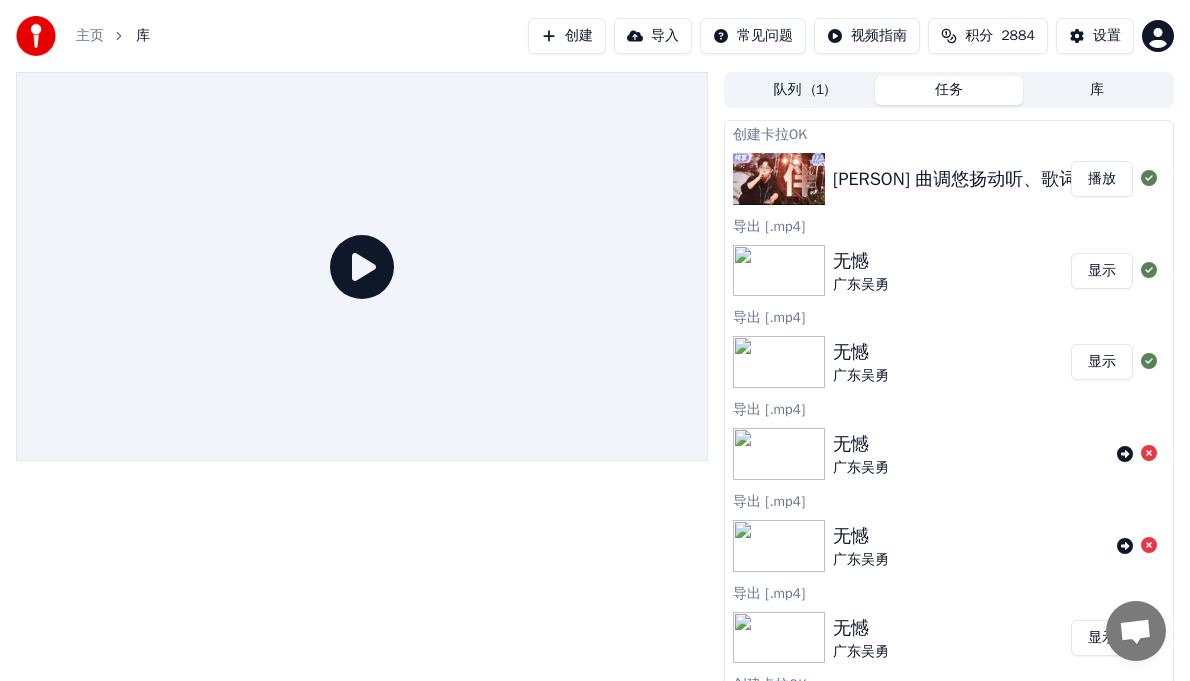 click on "播放" at bounding box center [1102, 179] 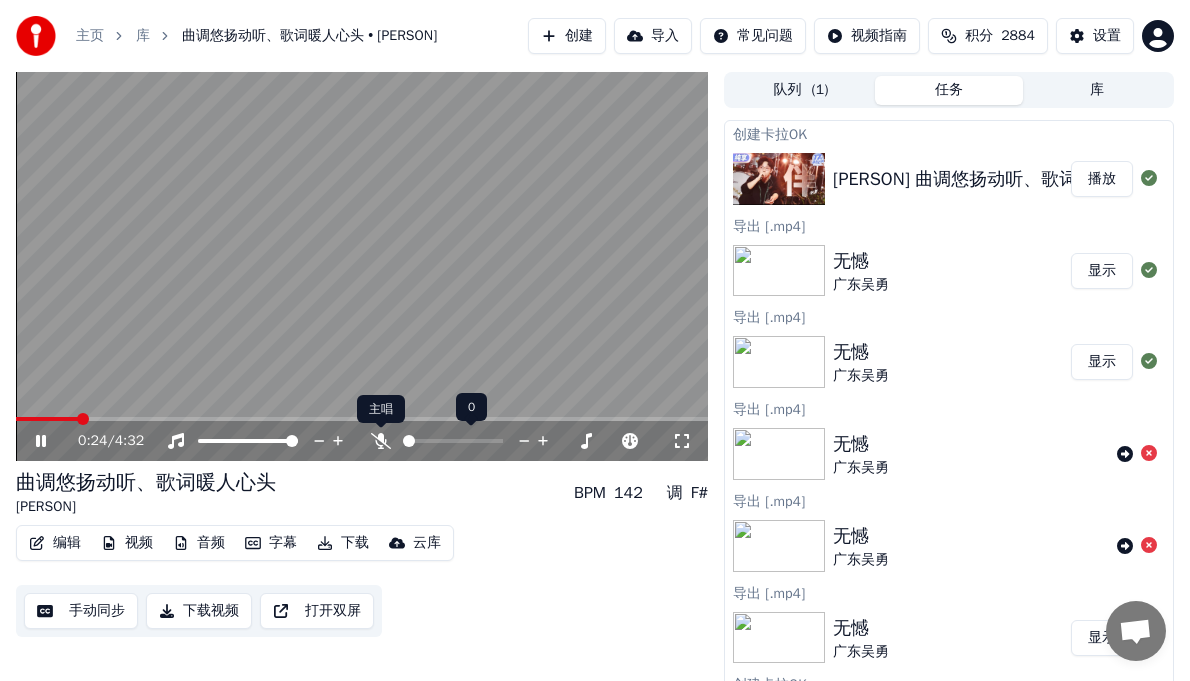 click 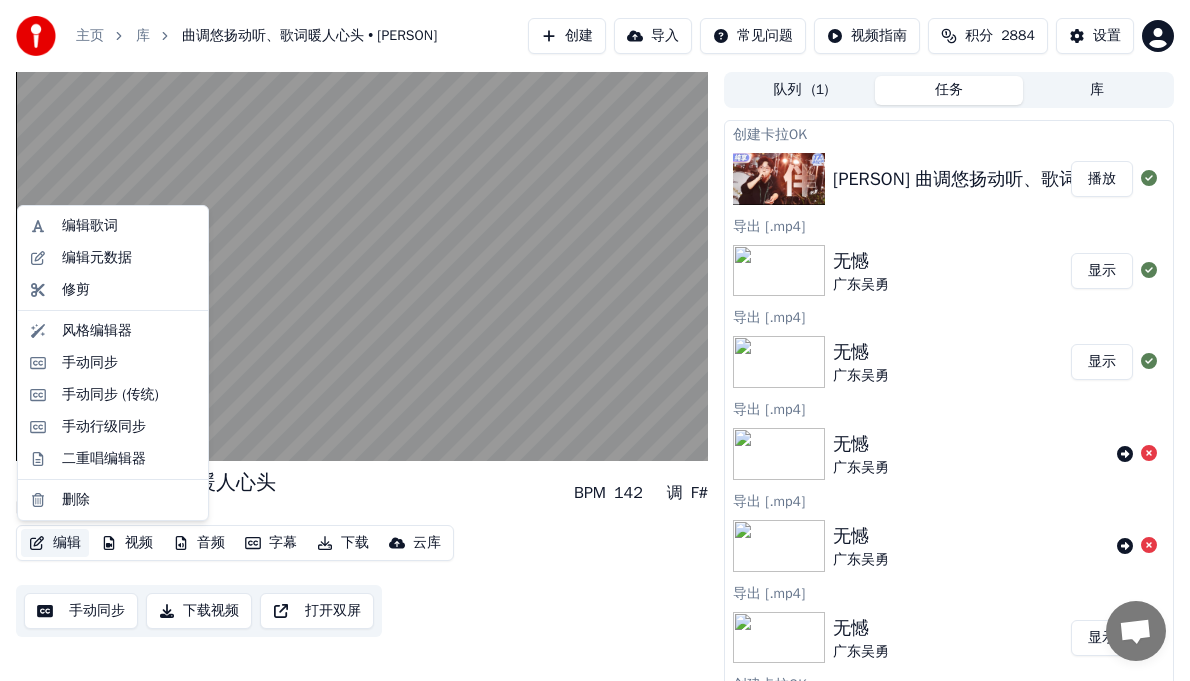 click on "编辑" at bounding box center [55, 543] 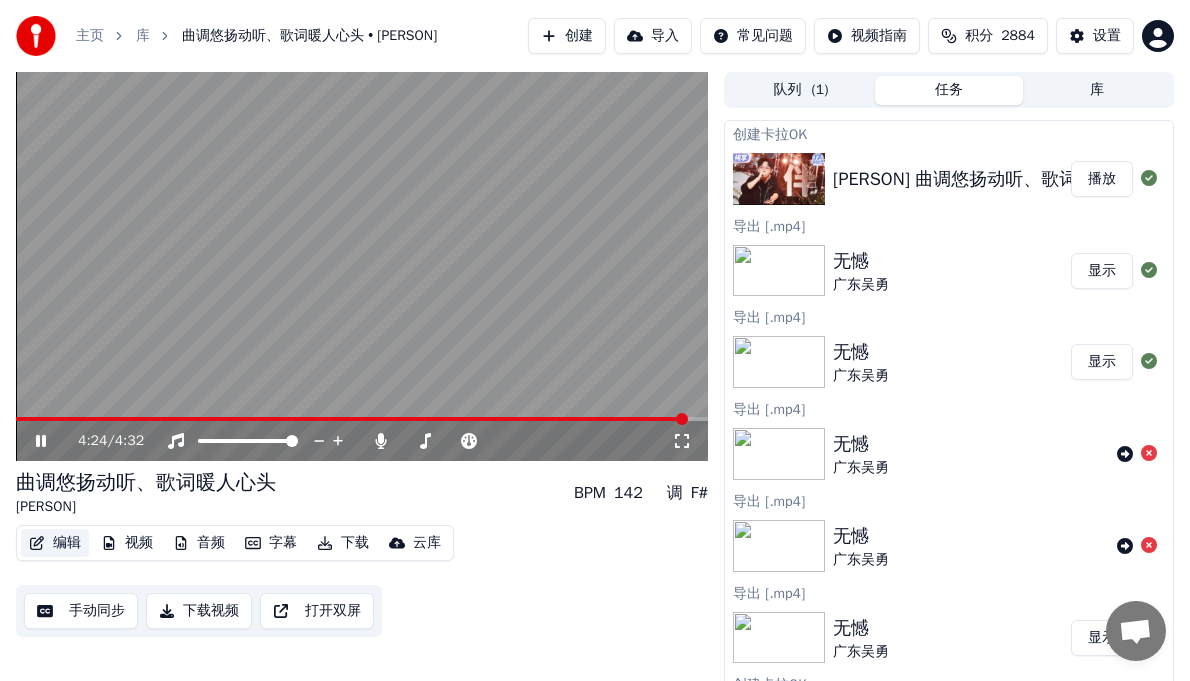click on "编辑" at bounding box center (55, 543) 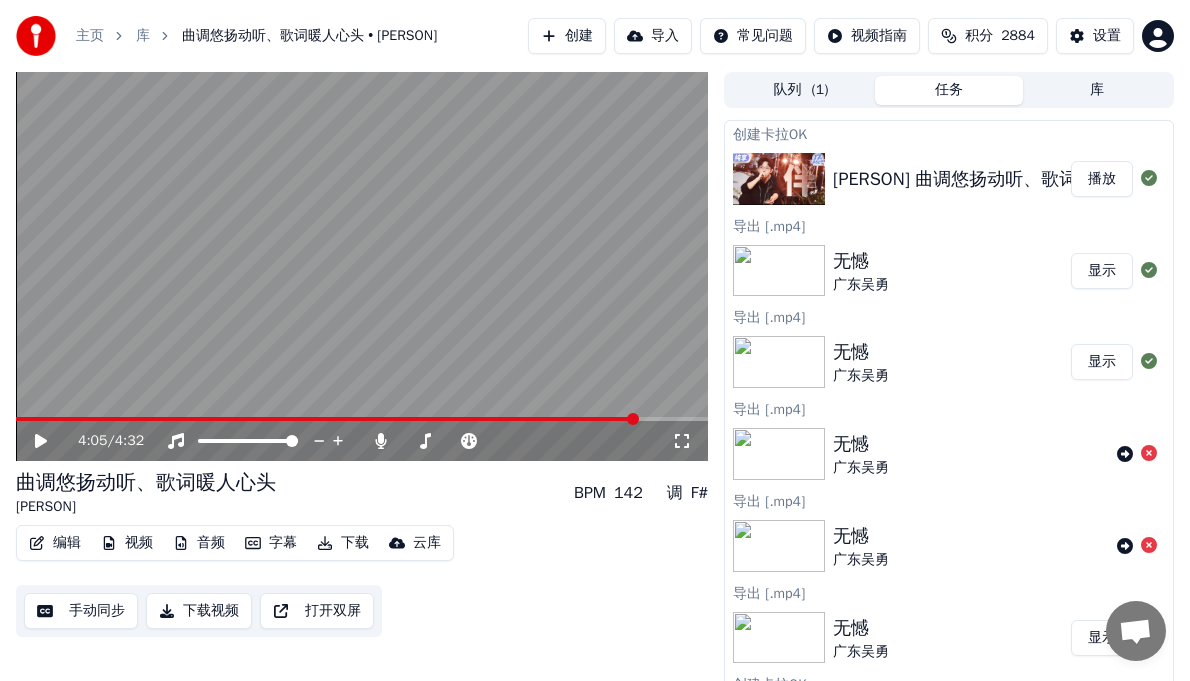 click at bounding box center [327, 419] 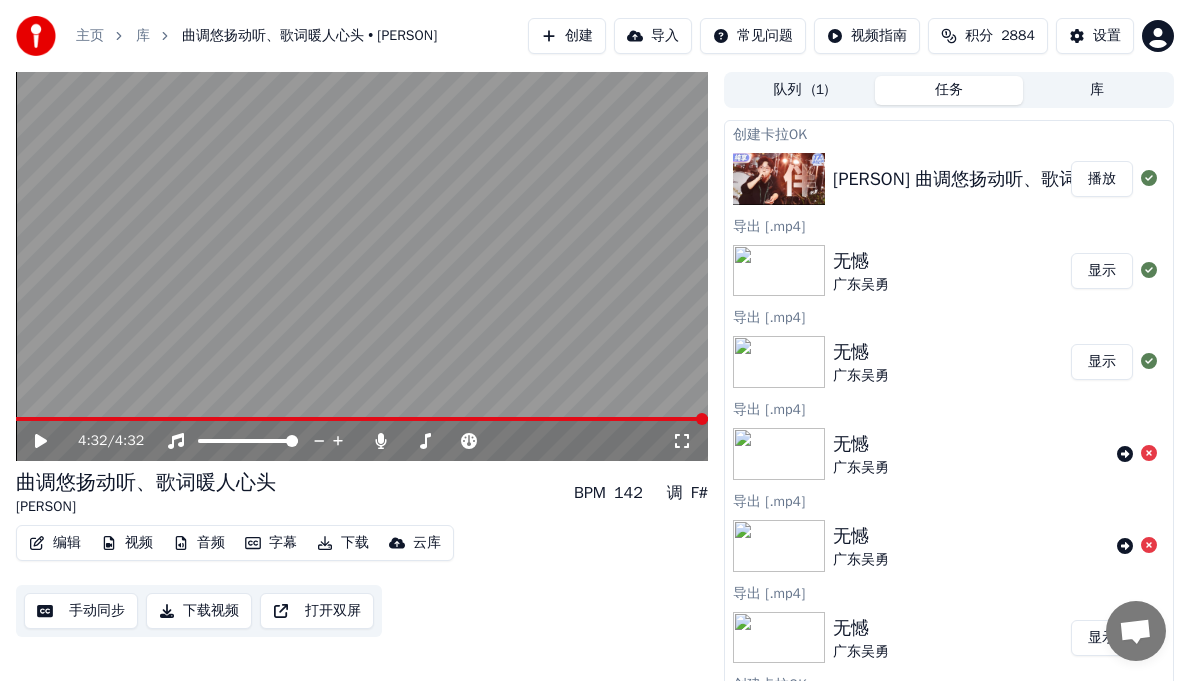 click on "编辑" at bounding box center [55, 543] 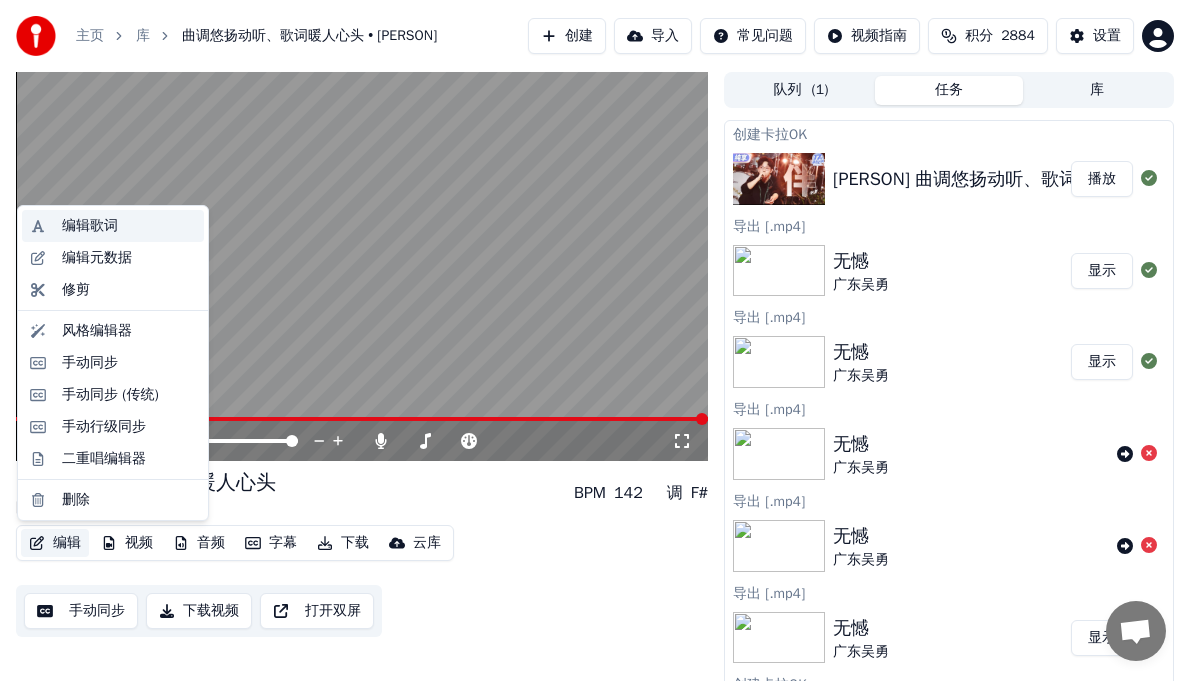 click on "编辑歌词" at bounding box center [90, 226] 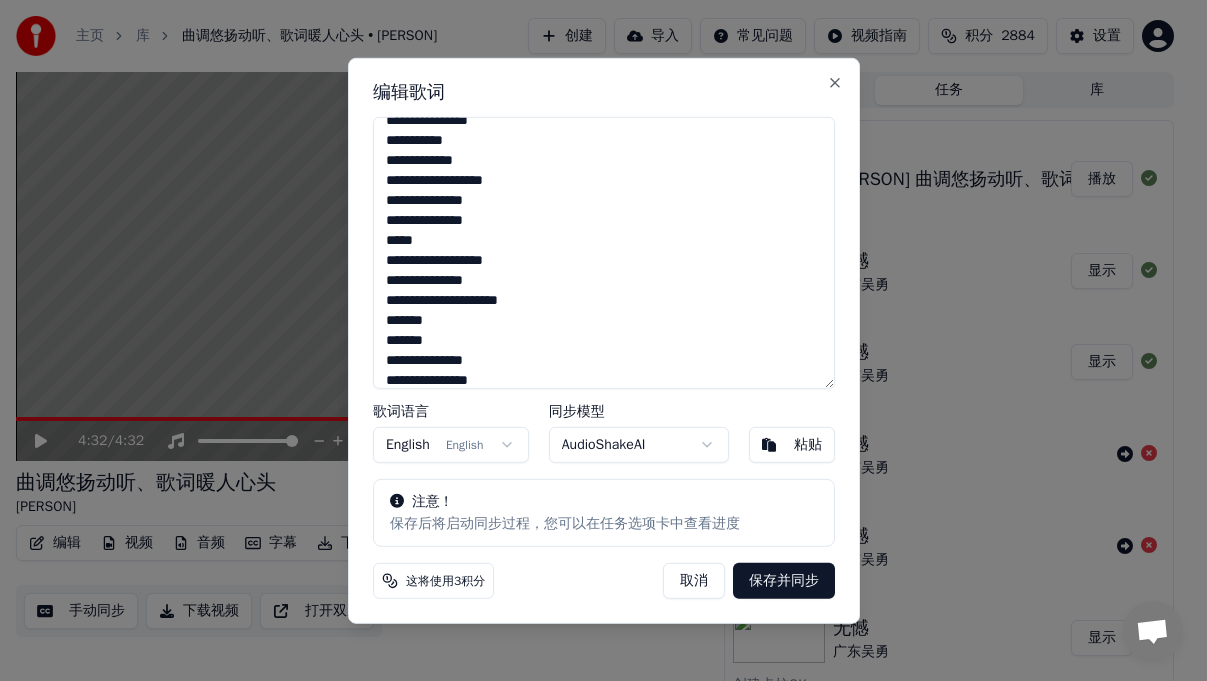 scroll, scrollTop: 525, scrollLeft: 0, axis: vertical 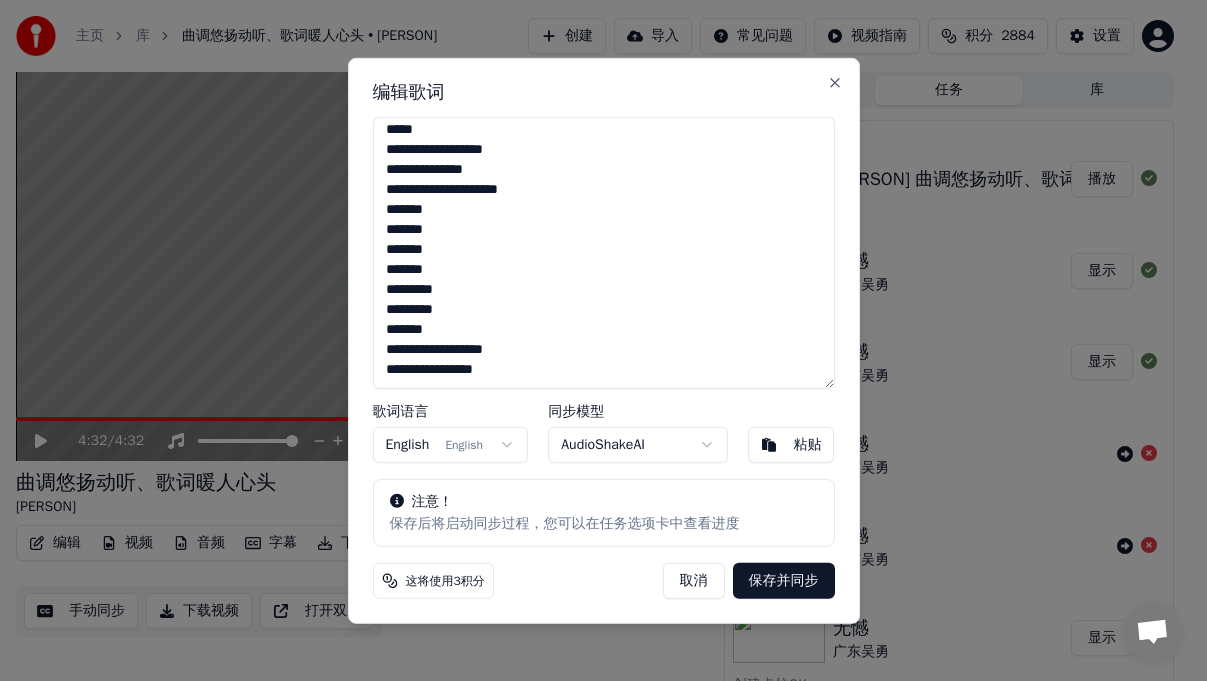 drag, startPoint x: 387, startPoint y: 132, endPoint x: 763, endPoint y: 549, distance: 561.4846 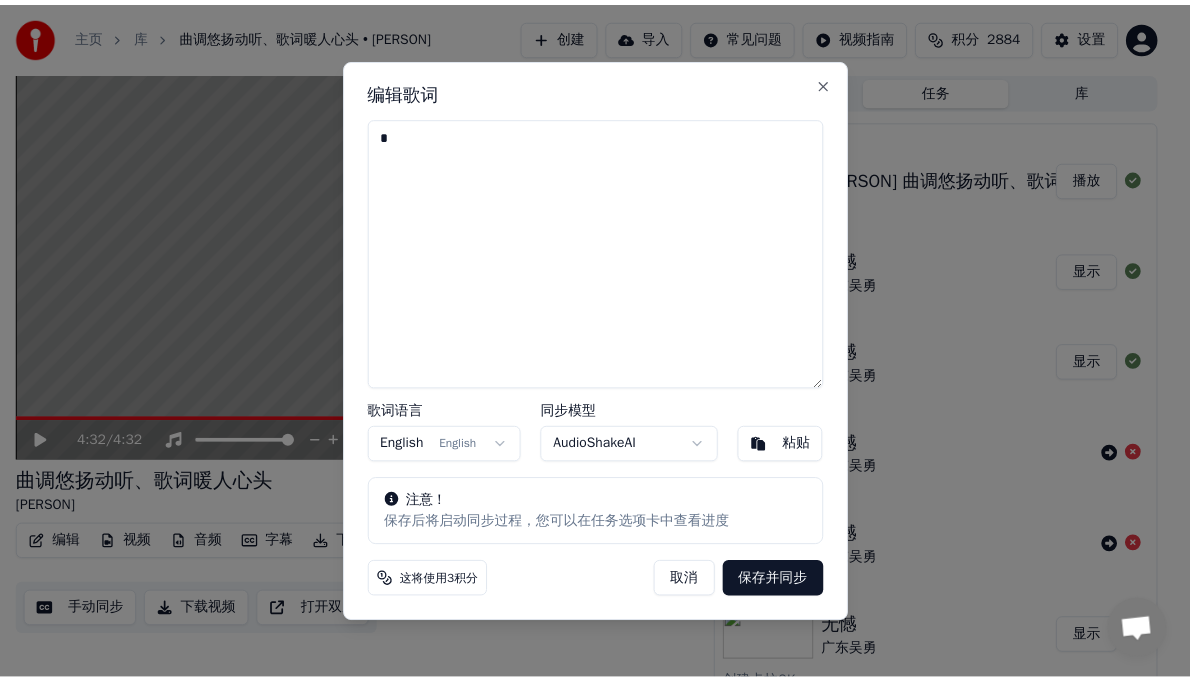 scroll, scrollTop: 0, scrollLeft: 0, axis: both 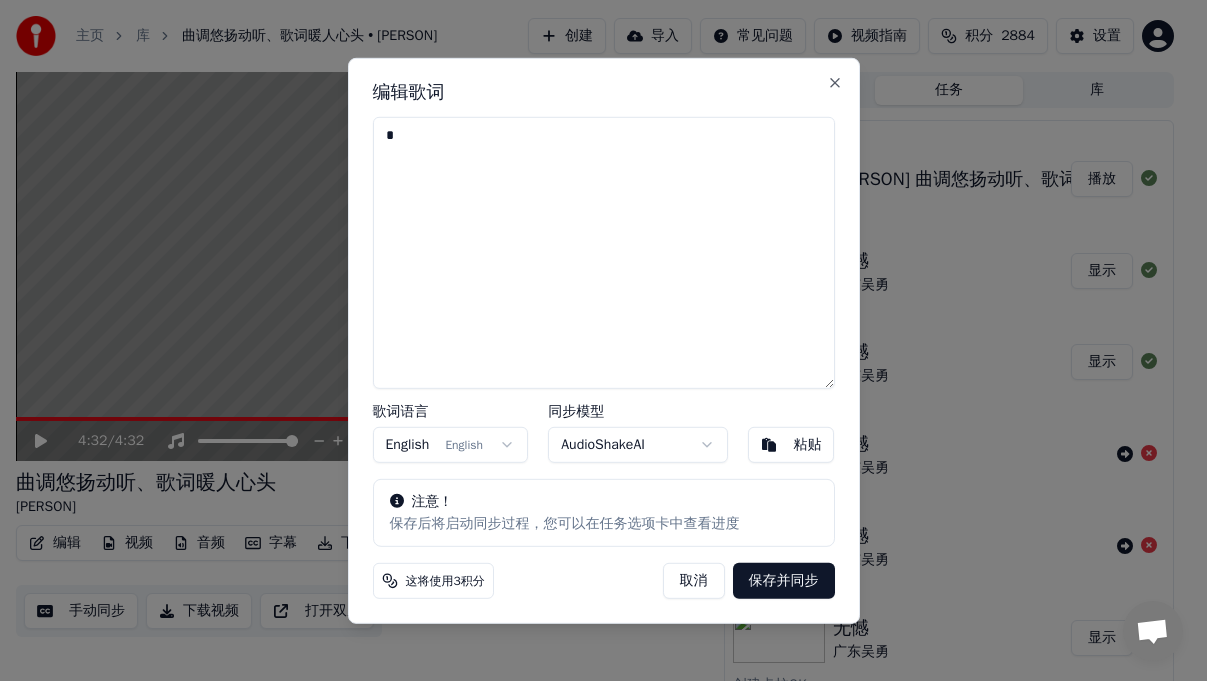 click at bounding box center [604, 252] 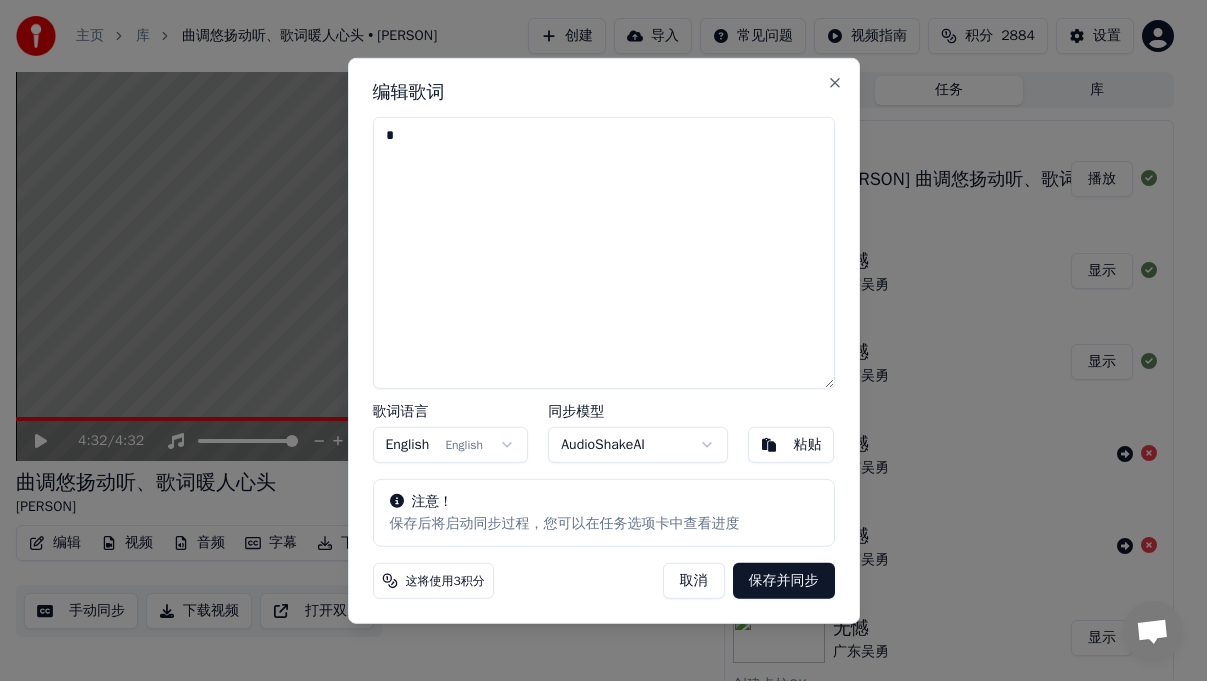 click on "粘贴" at bounding box center [807, 445] 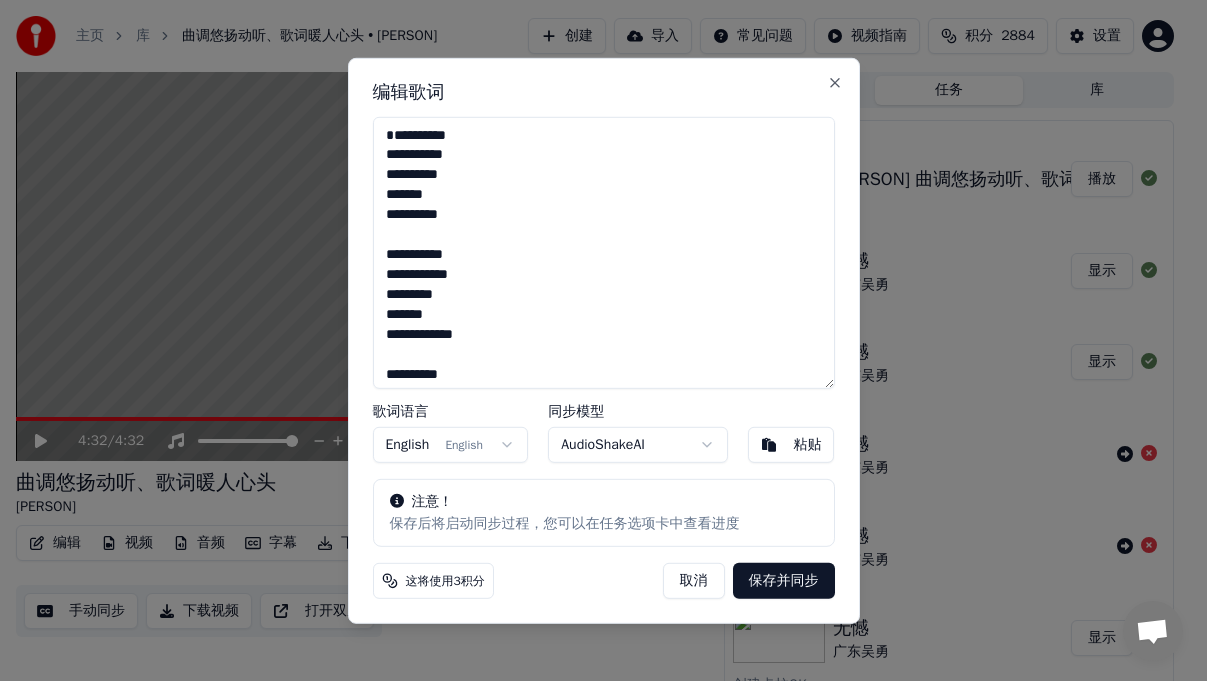 click on "保存并同步" at bounding box center (784, 581) 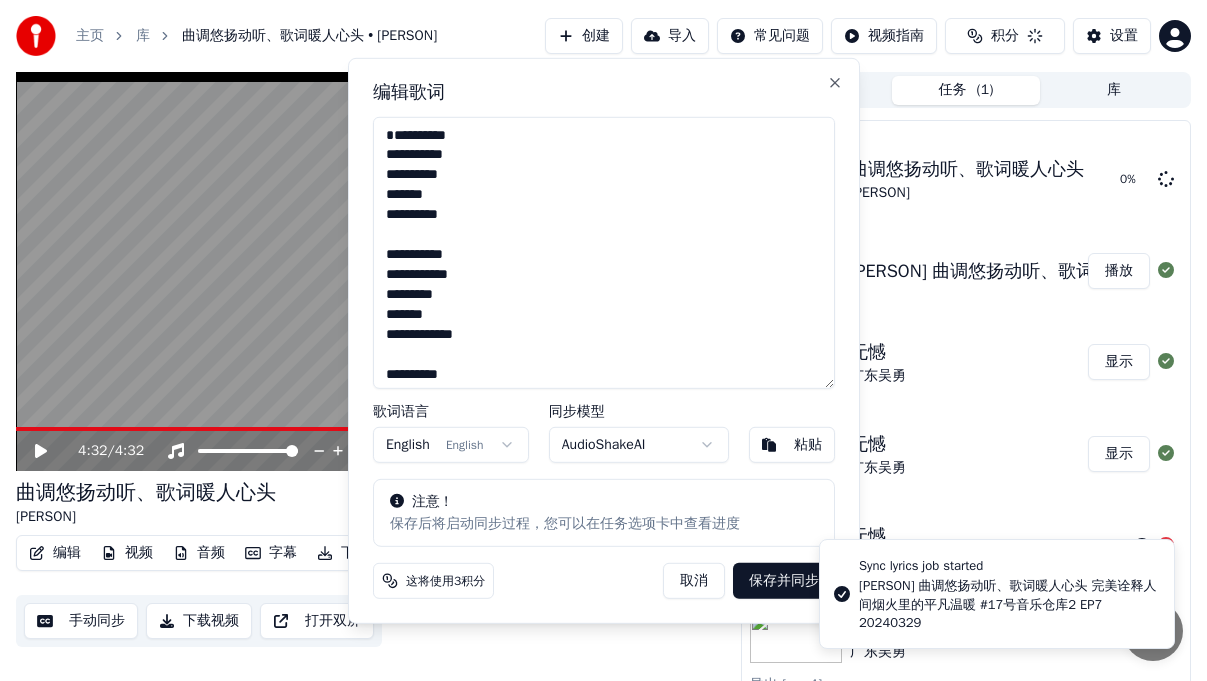 type on "**********" 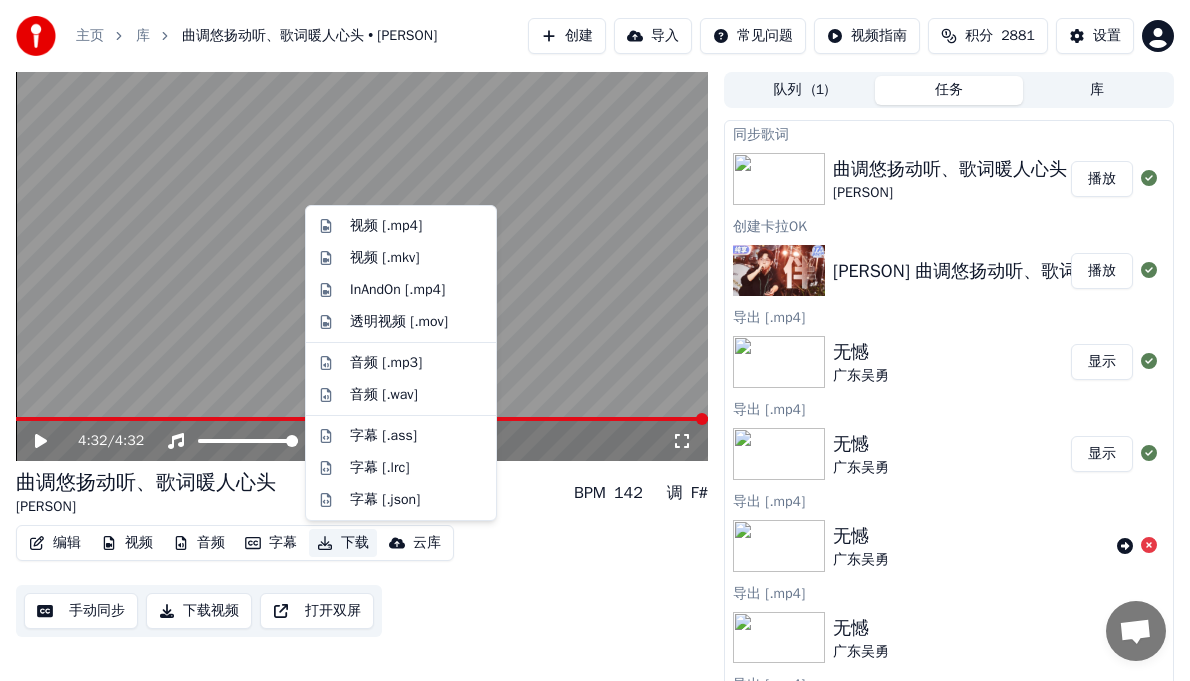 click on "下载" at bounding box center (343, 543) 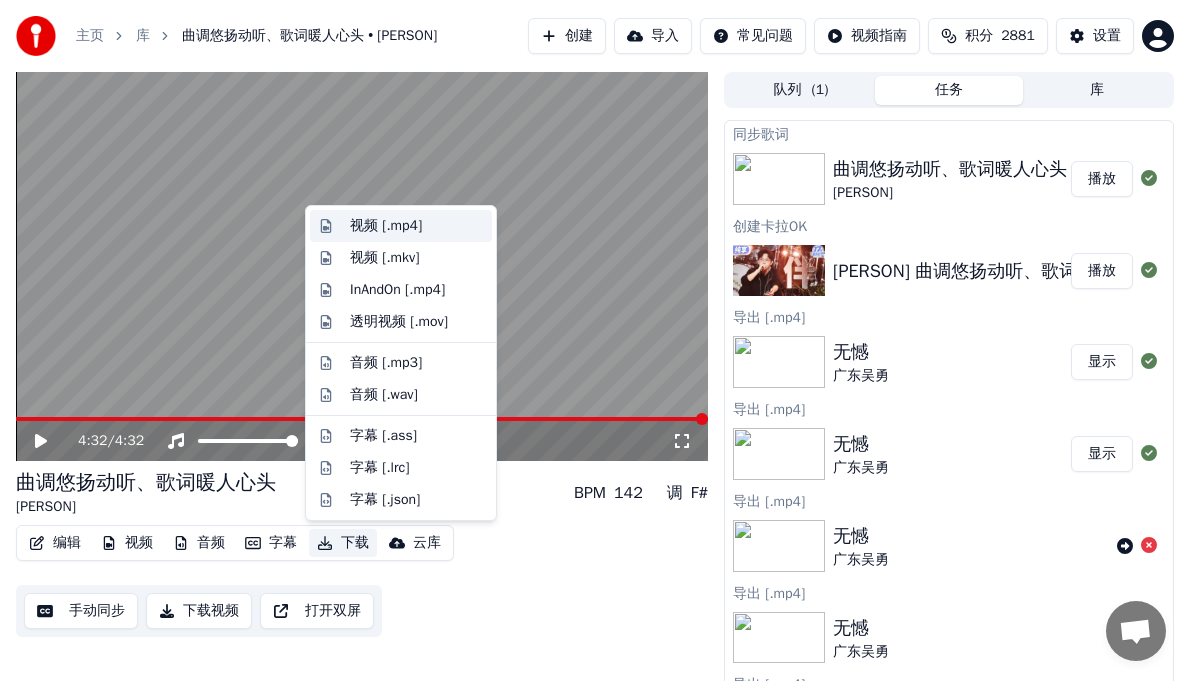 click on "视频 [.mp4]" at bounding box center [386, 226] 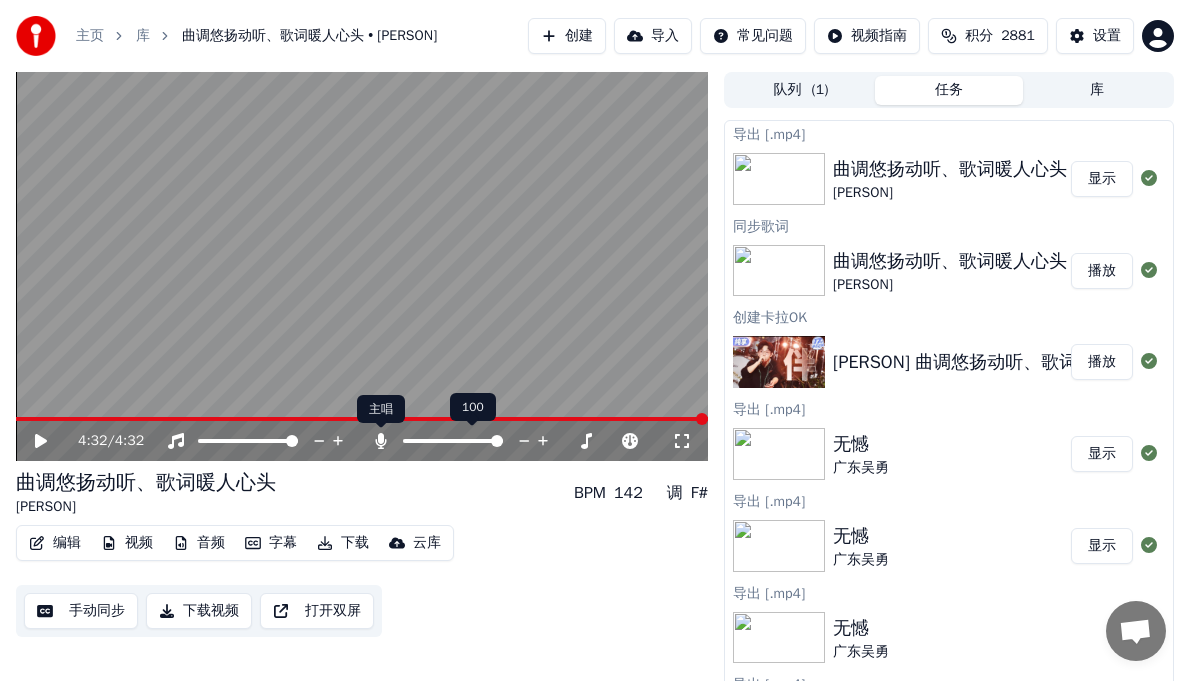 click 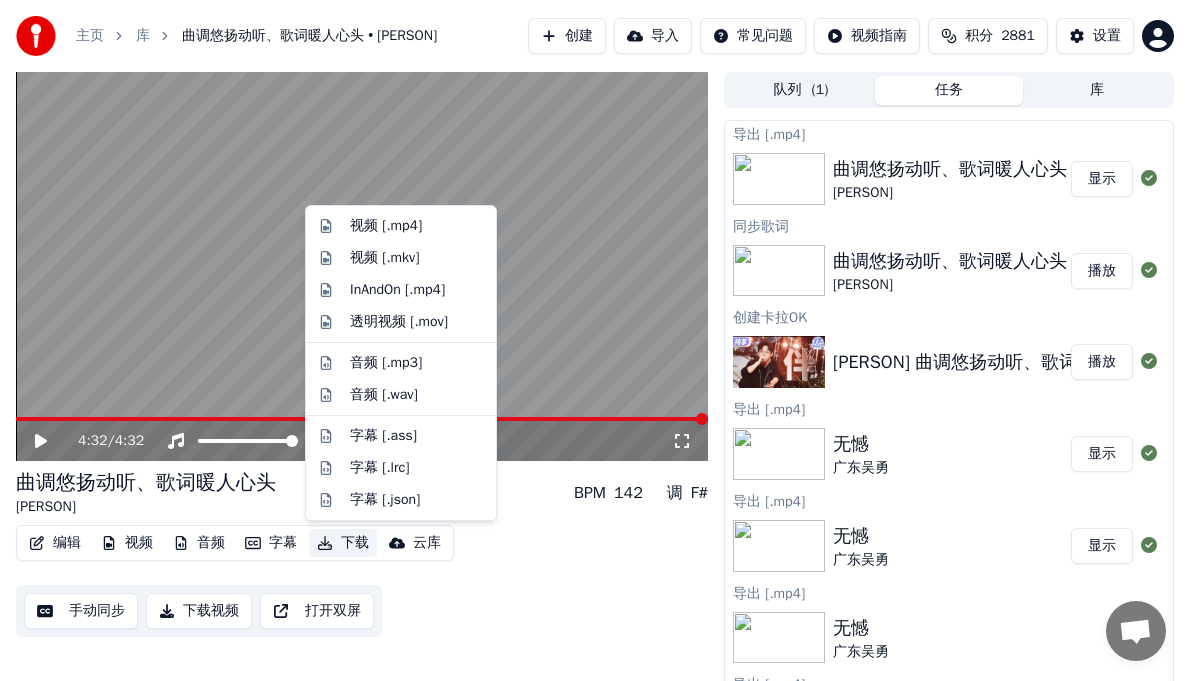 click on "下载" at bounding box center (343, 543) 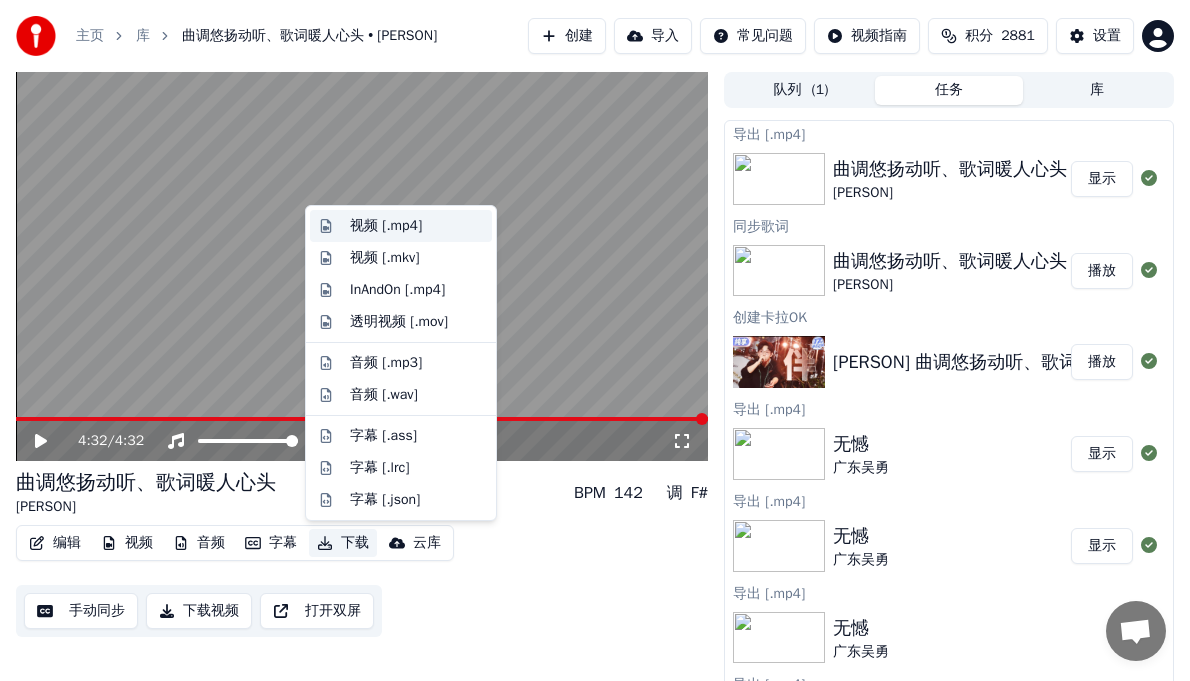 click on "视频 [.mp4]" at bounding box center [386, 226] 